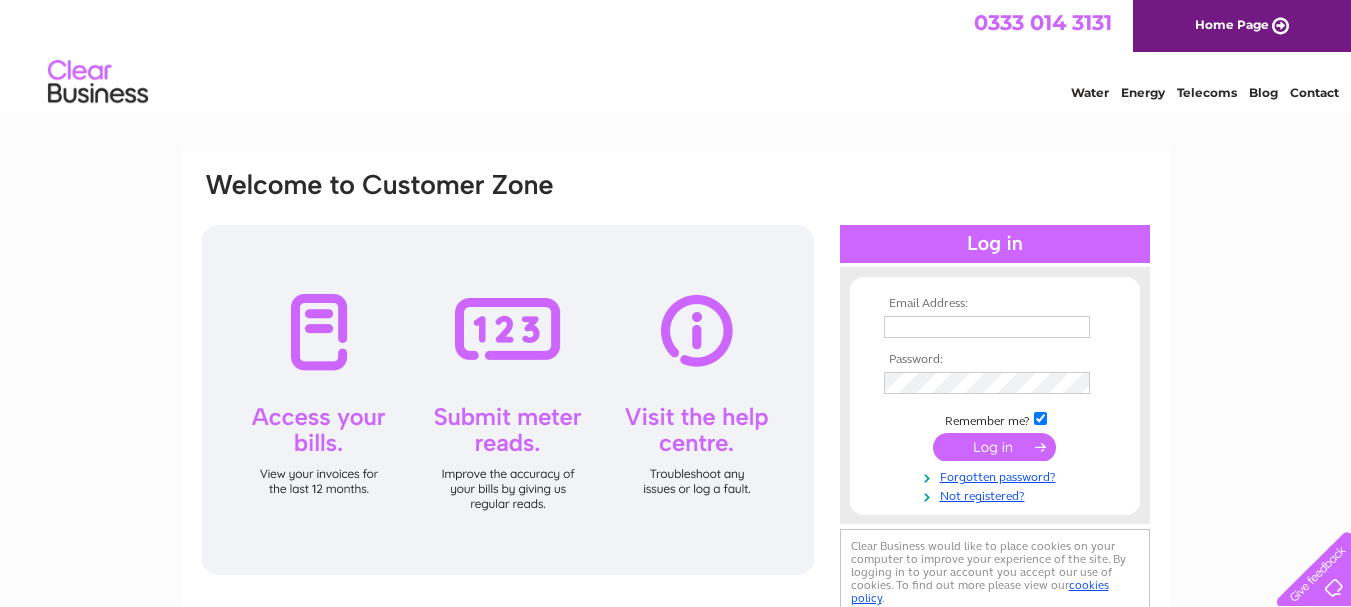 scroll, scrollTop: 0, scrollLeft: 0, axis: both 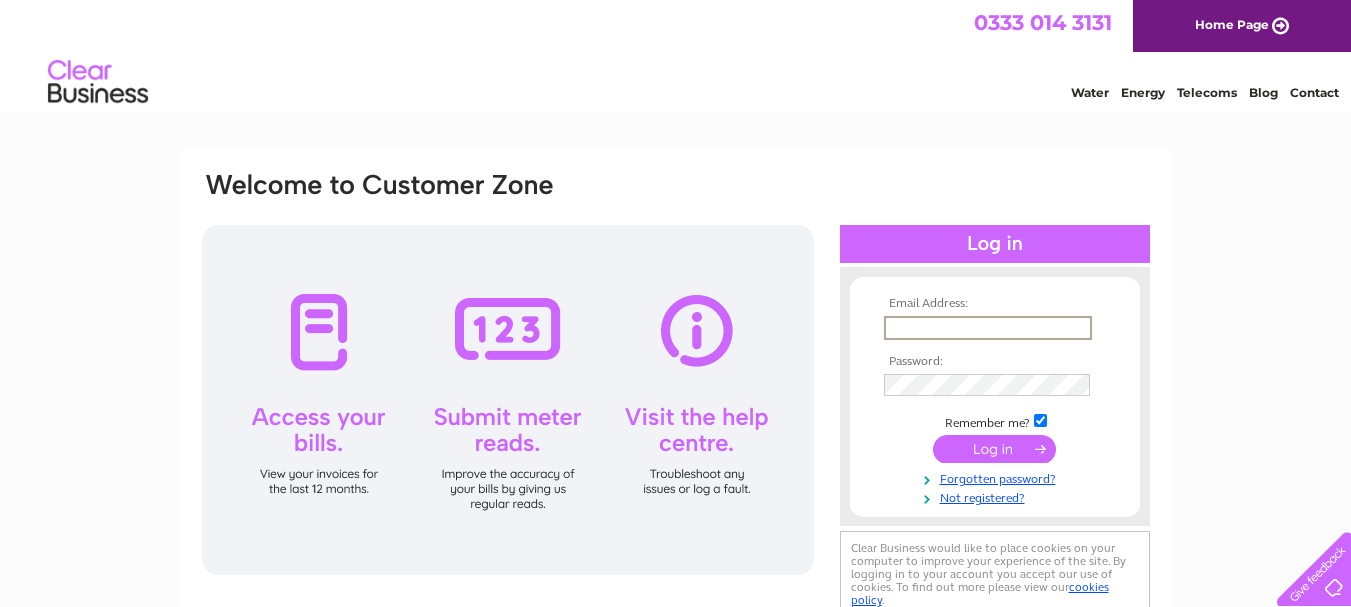 type on "timwarrington2000@yahoo.com" 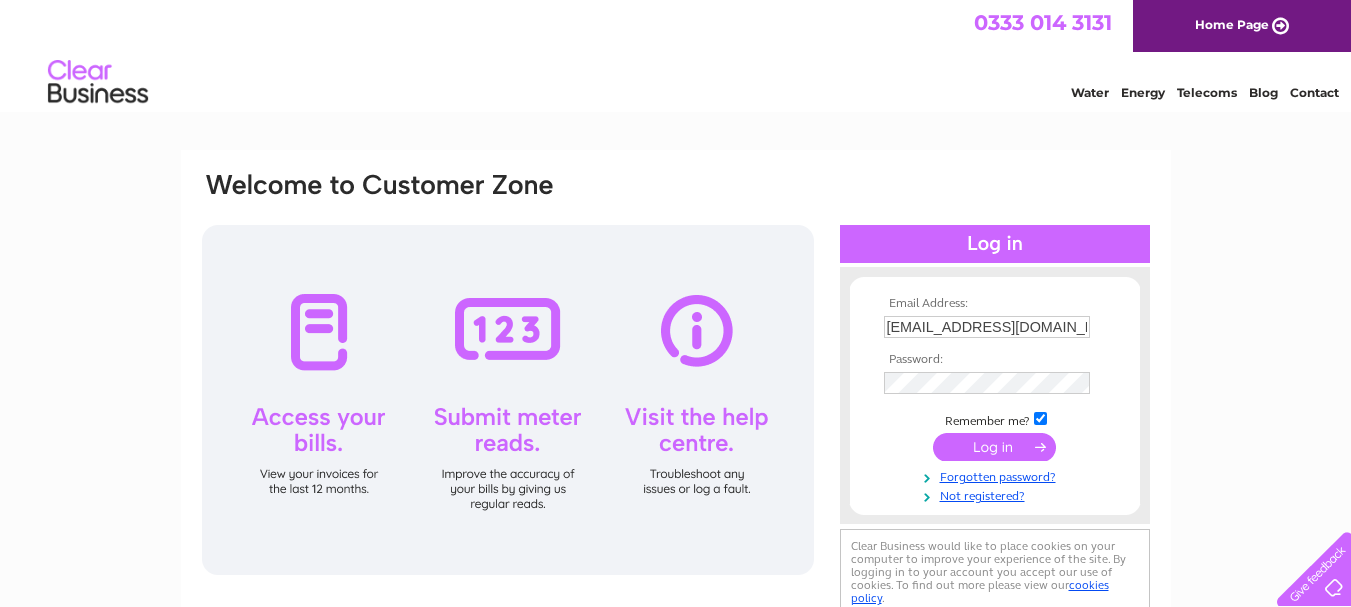 click at bounding box center [994, 447] 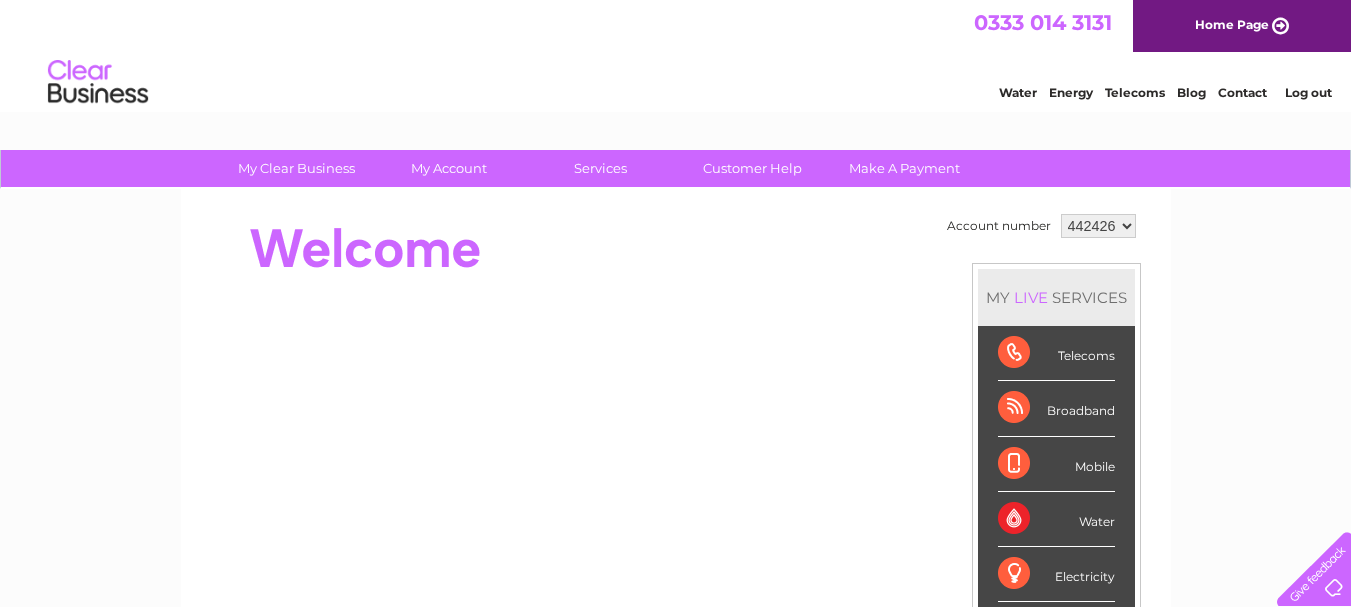 scroll, scrollTop: 0, scrollLeft: 0, axis: both 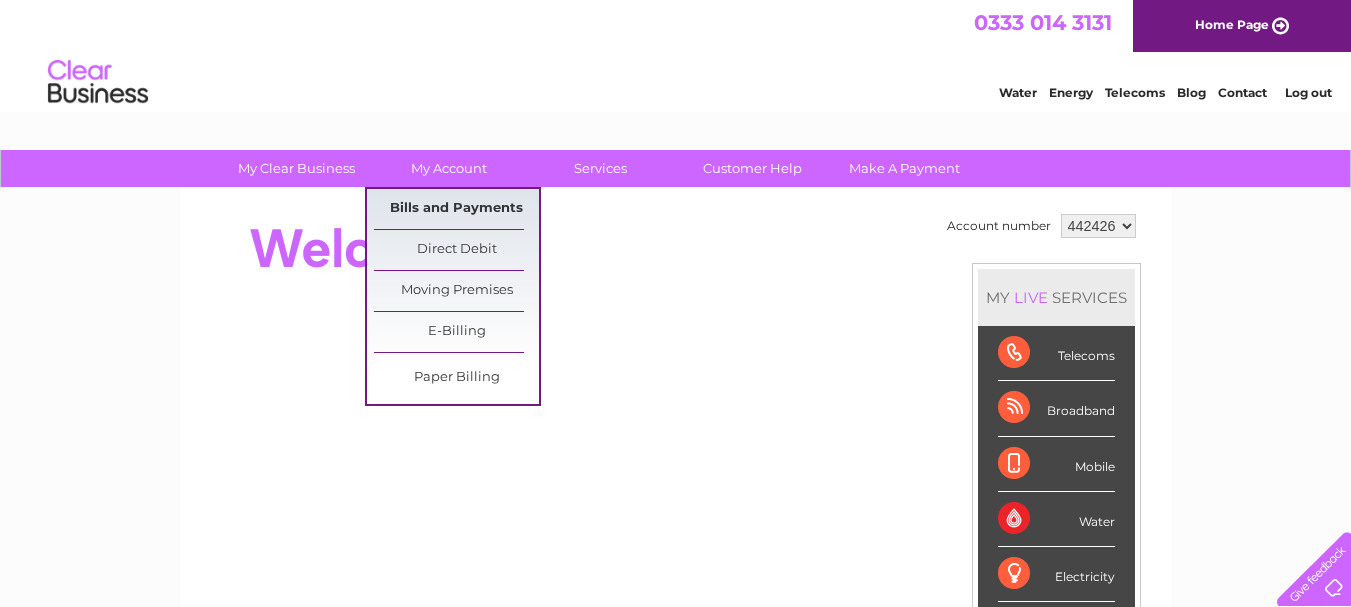 click on "Bills and Payments" at bounding box center [456, 209] 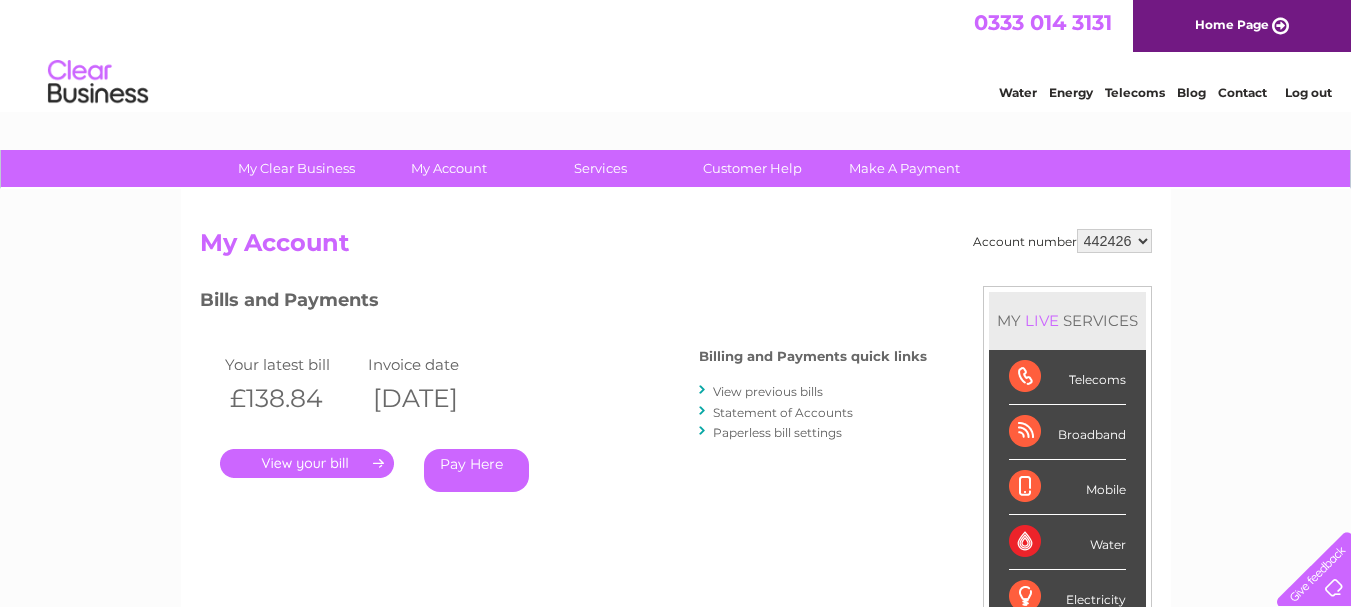 scroll, scrollTop: 0, scrollLeft: 0, axis: both 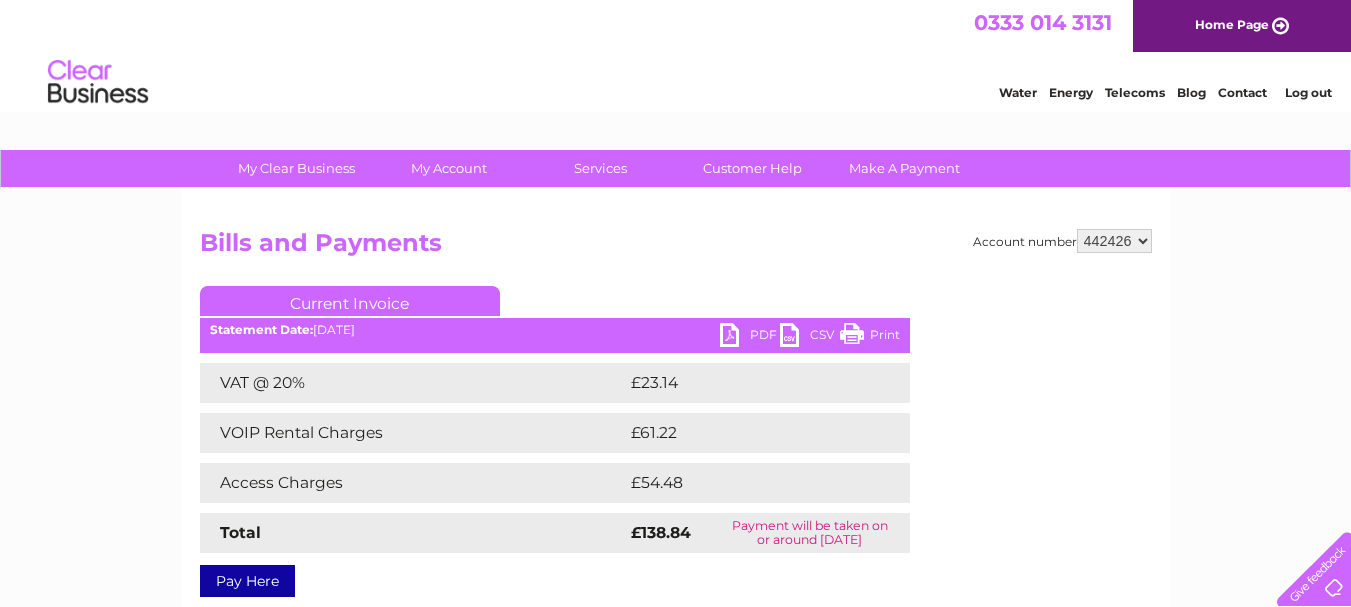 click on "PDF" at bounding box center [750, 337] 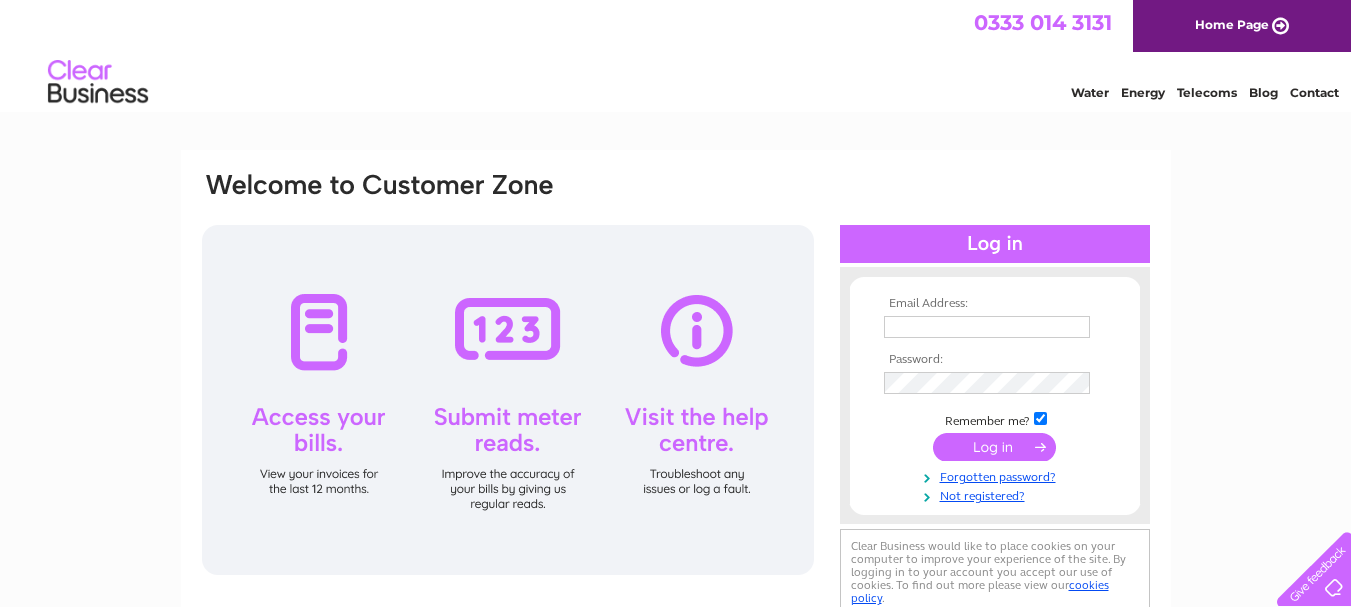 scroll, scrollTop: 0, scrollLeft: 0, axis: both 